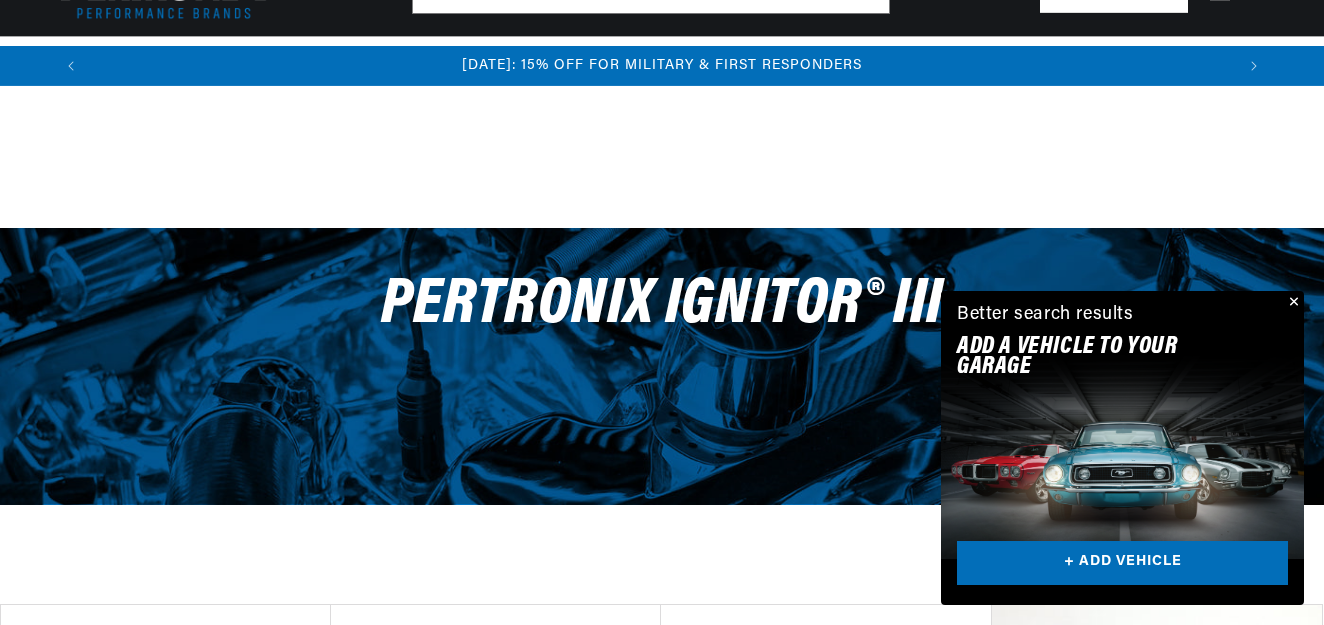 scroll, scrollTop: 734, scrollLeft: 0, axis: vertical 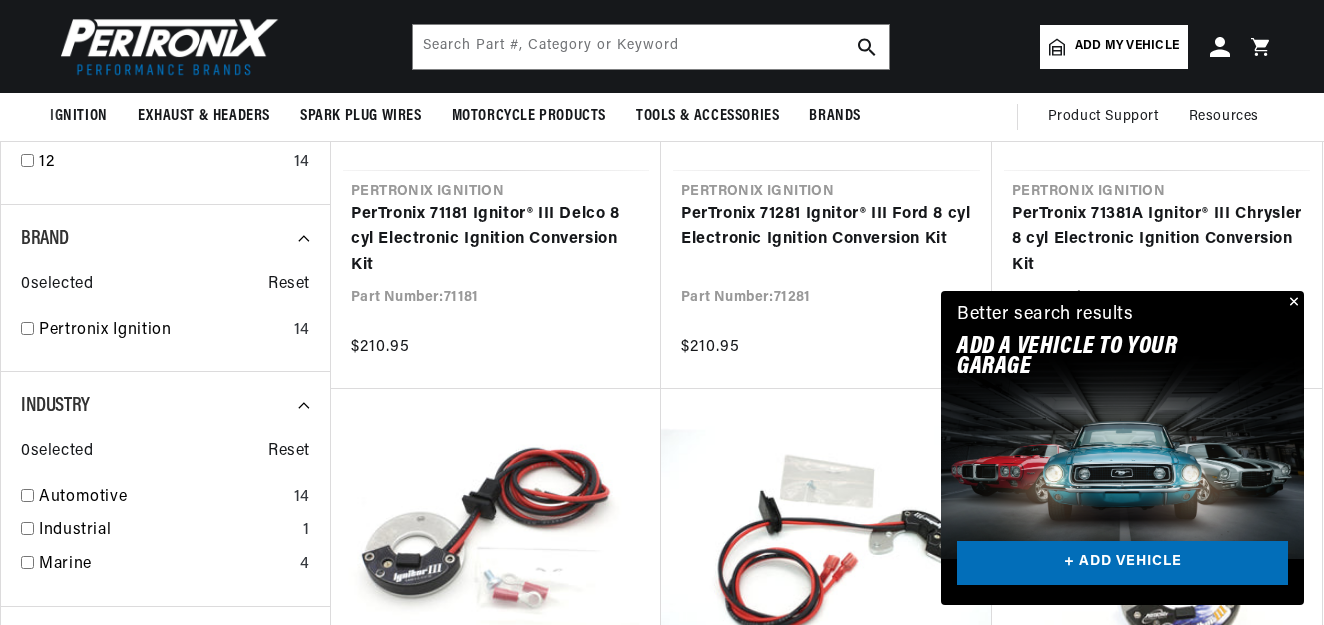 click at bounding box center [1292, 303] 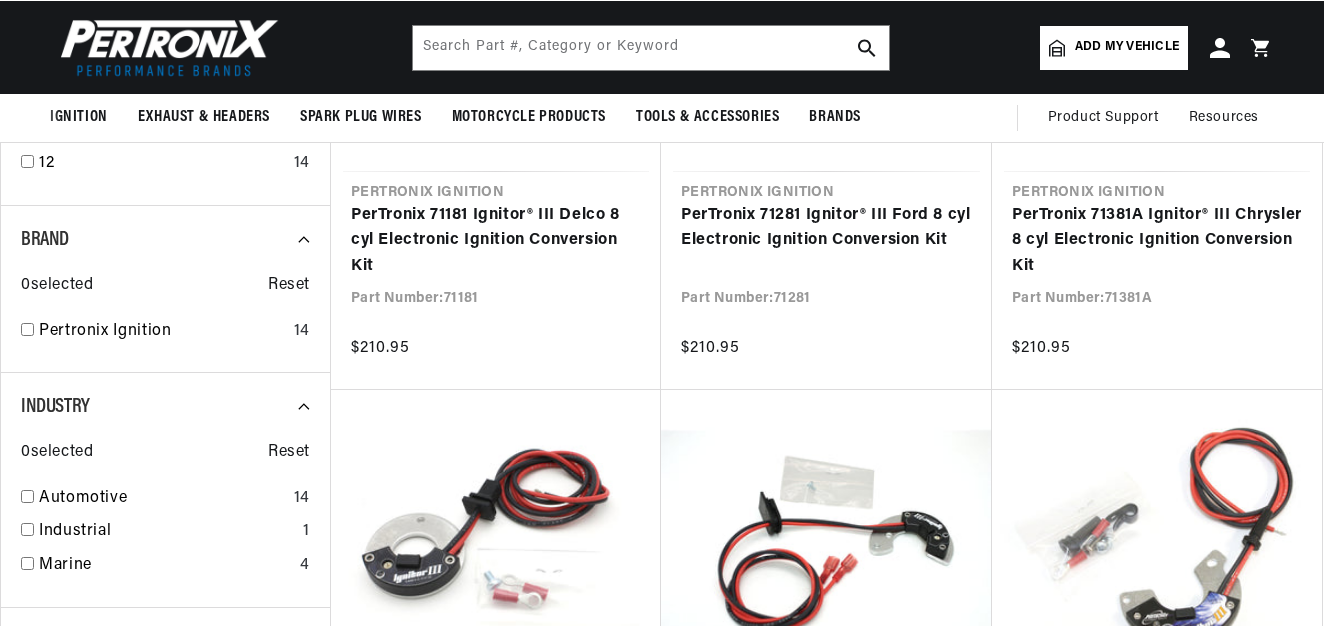 scroll, scrollTop: 538, scrollLeft: 0, axis: vertical 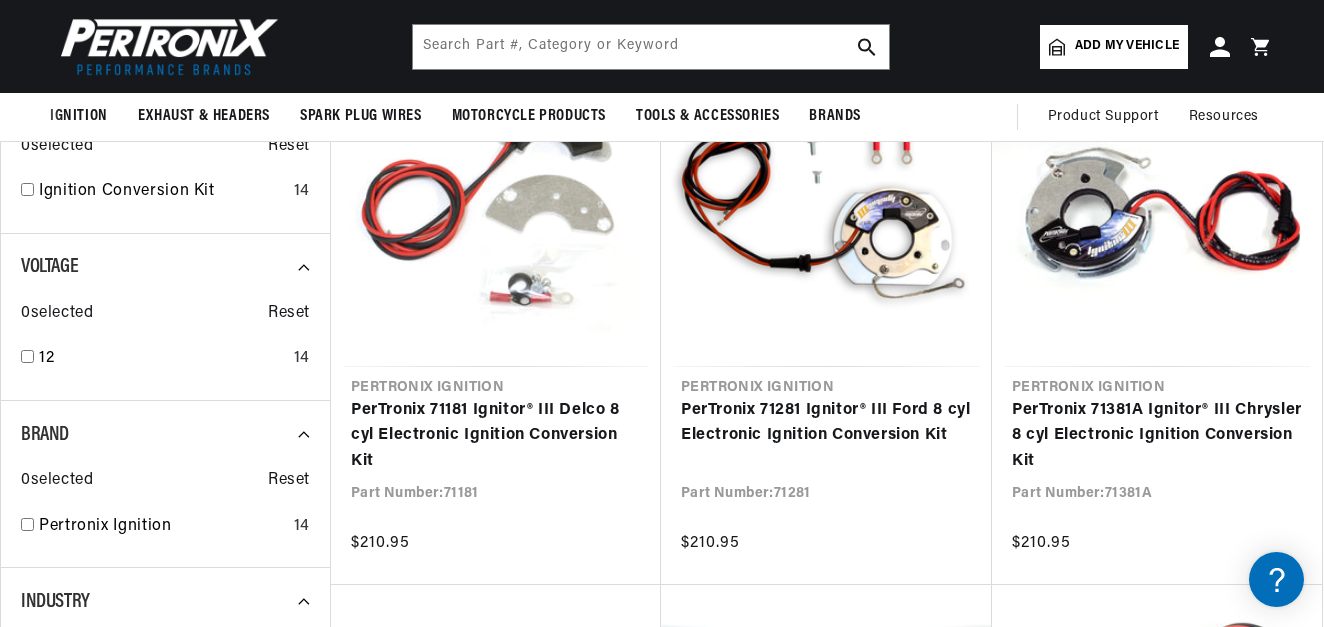 drag, startPoint x: 1322, startPoint y: 97, endPoint x: 1325, endPoint y: 69, distance: 28.160255 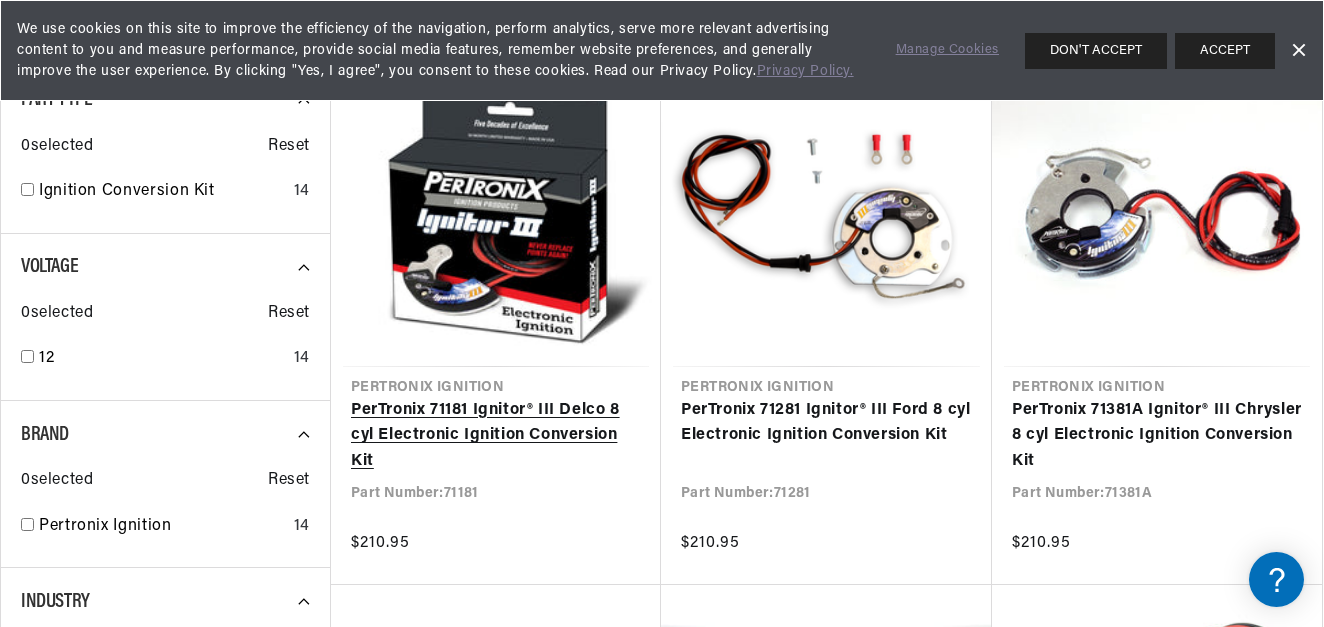 scroll, scrollTop: 614, scrollLeft: 0, axis: vertical 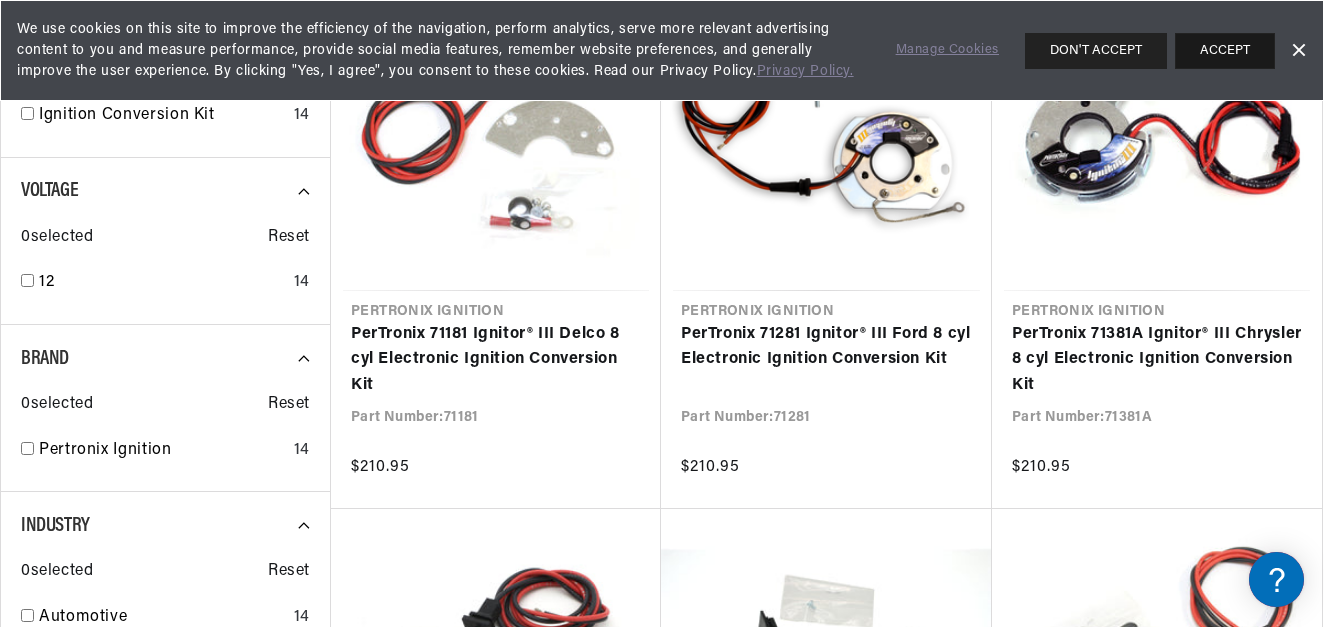 click on "ACCEPT" at bounding box center (1225, 51) 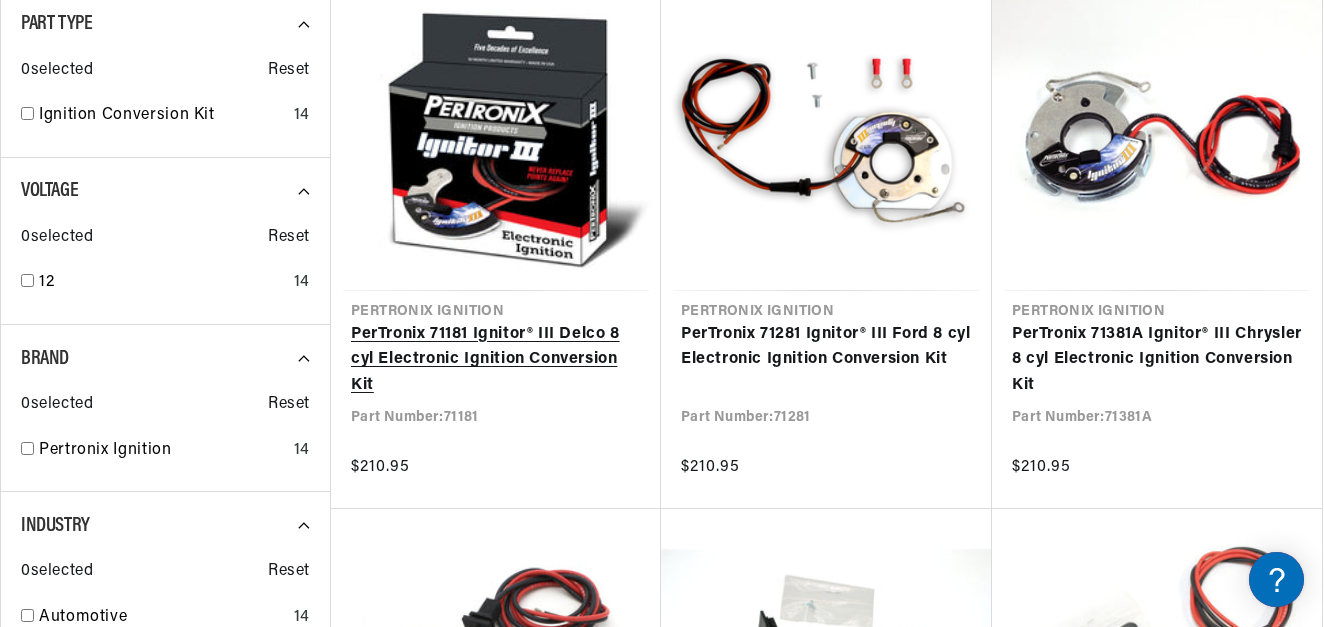 scroll, scrollTop: 0, scrollLeft: 0, axis: both 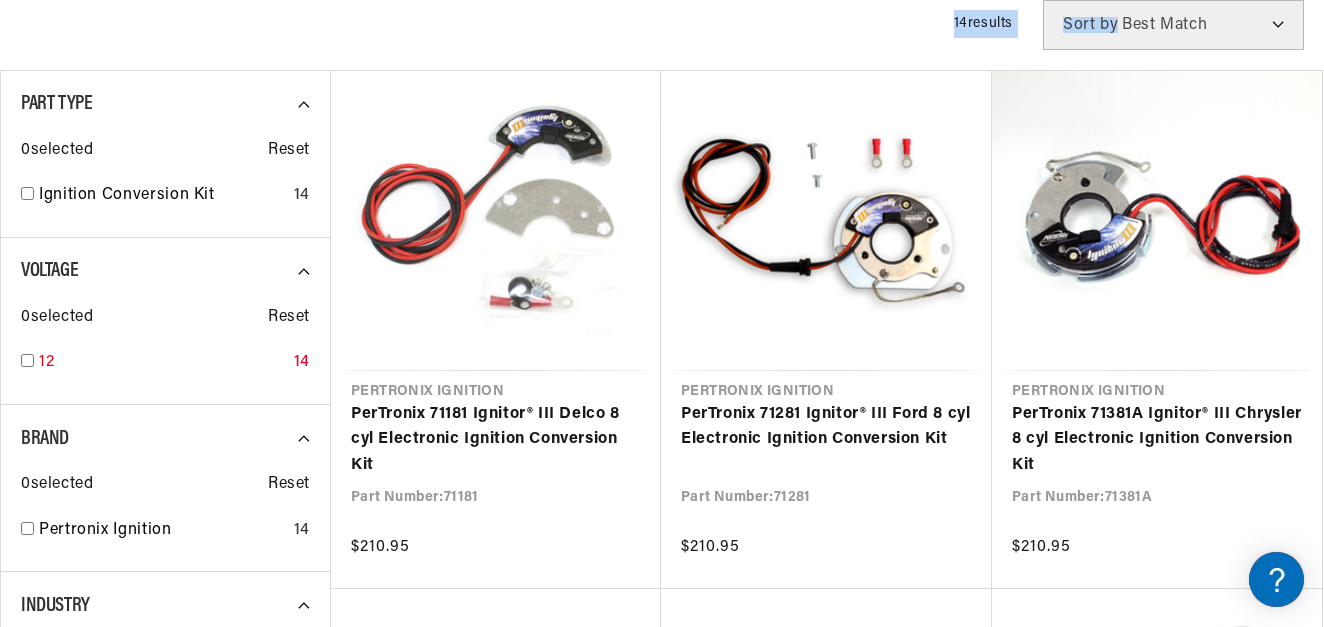 click at bounding box center [27, 360] 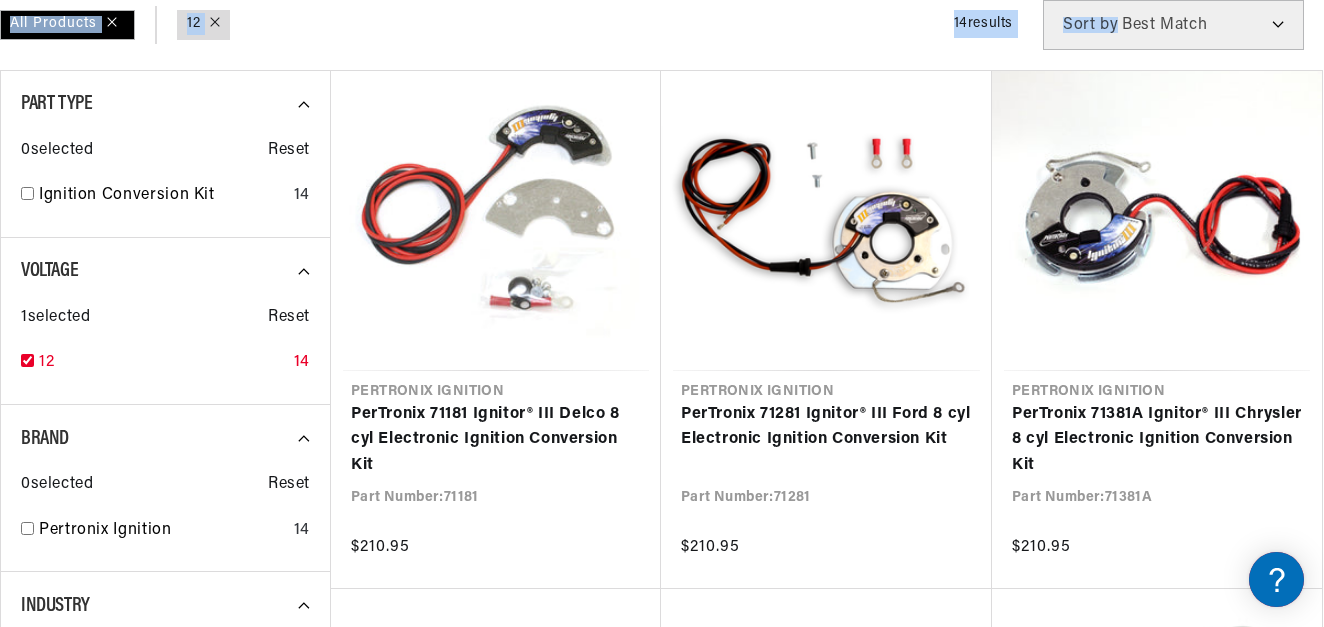 checkbox on "true" 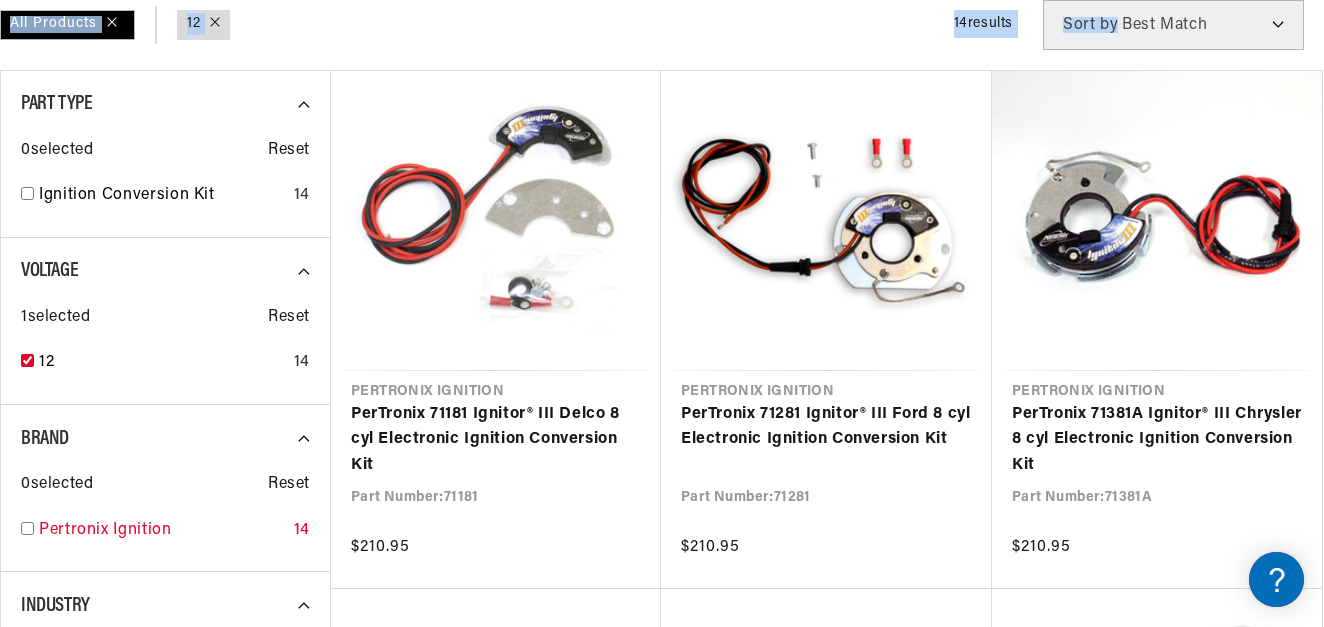 scroll, scrollTop: 0, scrollLeft: 1144, axis: horizontal 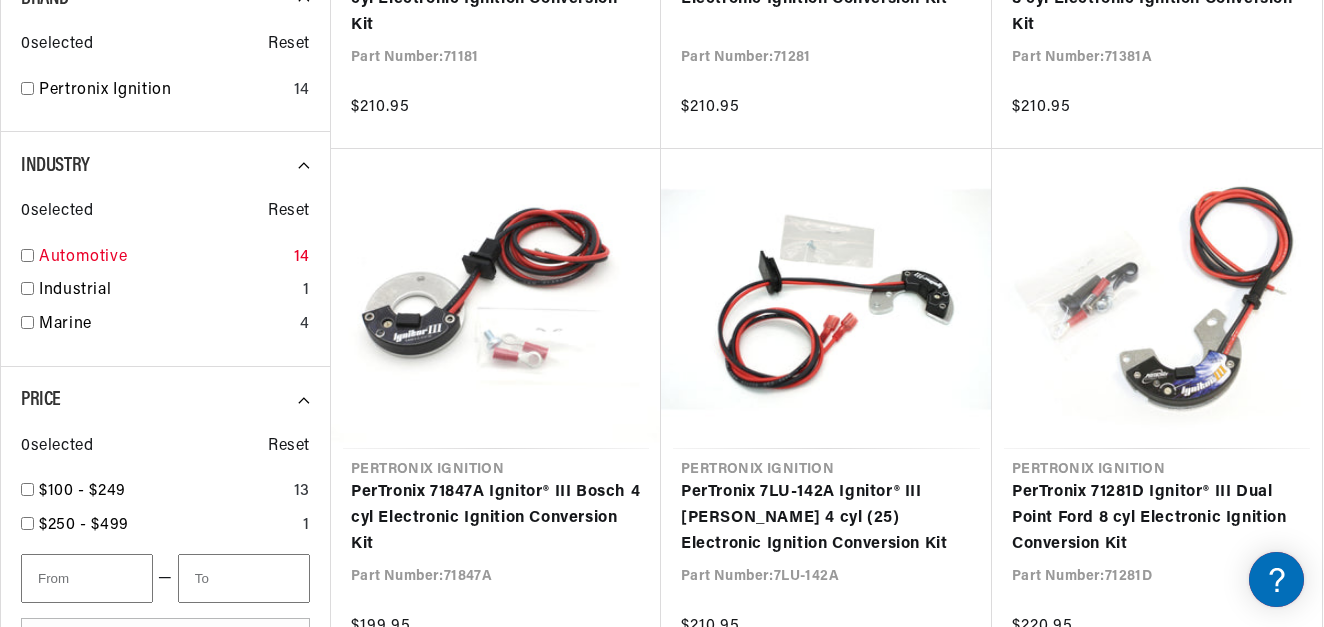 click at bounding box center [27, 255] 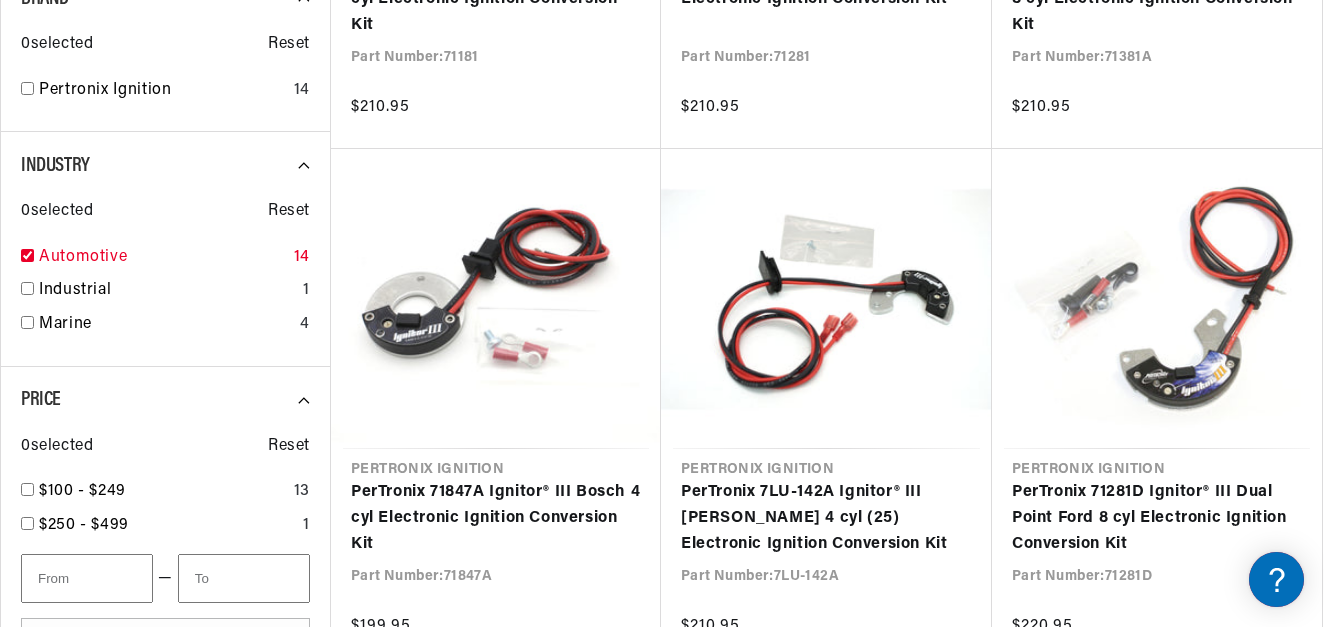 checkbox on "true" 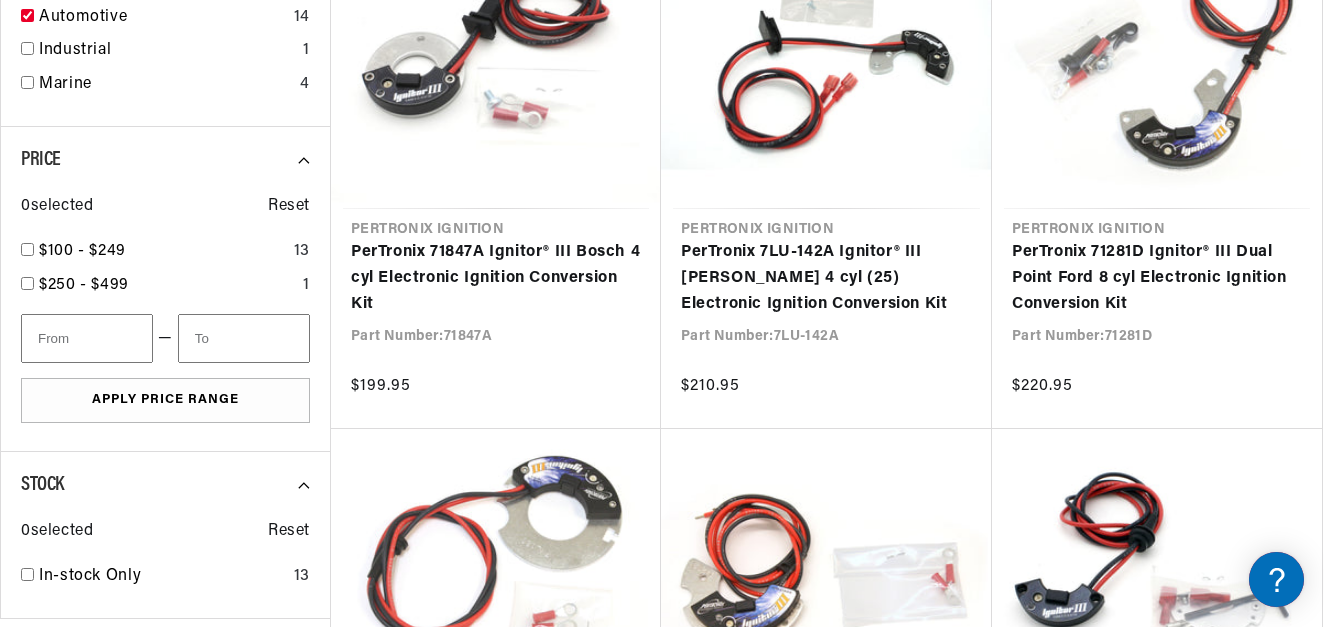 scroll, scrollTop: 1266, scrollLeft: 0, axis: vertical 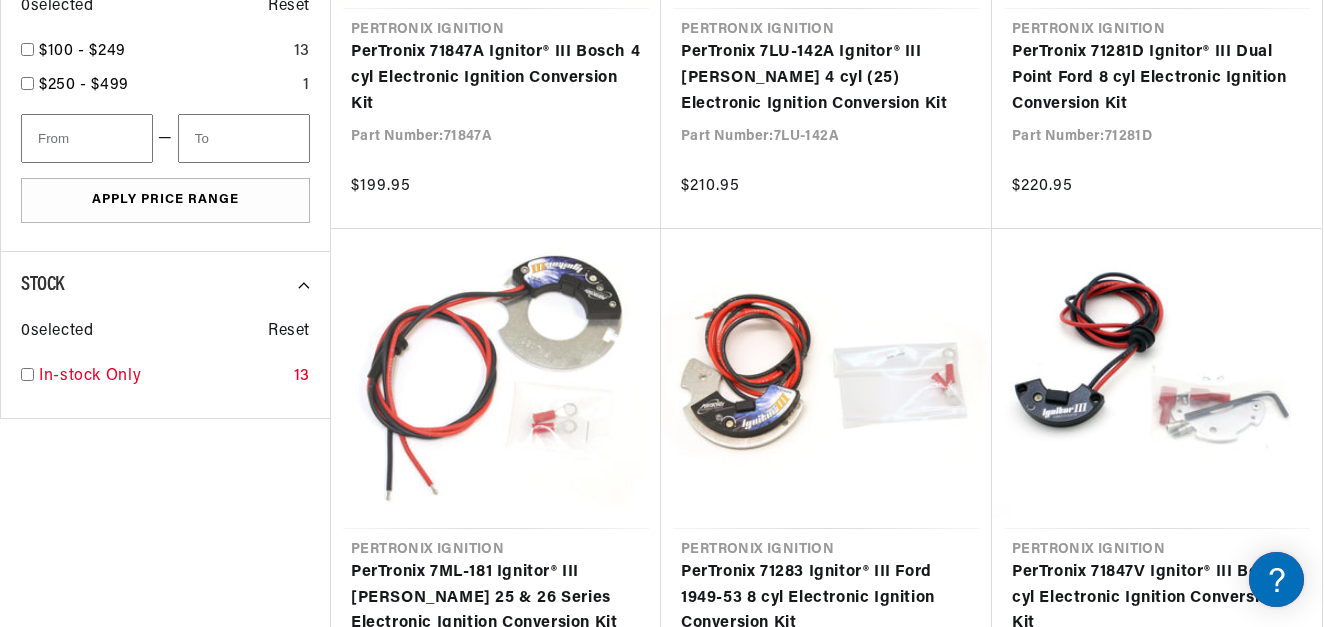 click at bounding box center (27, 374) 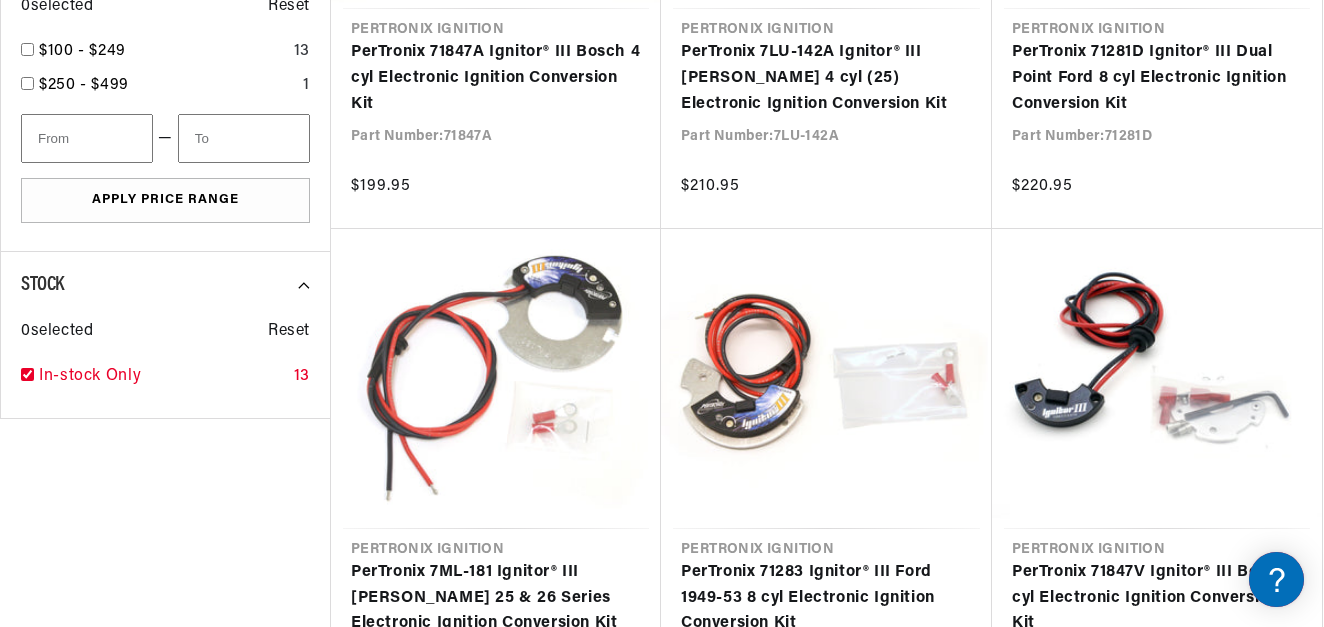 checkbox on "true" 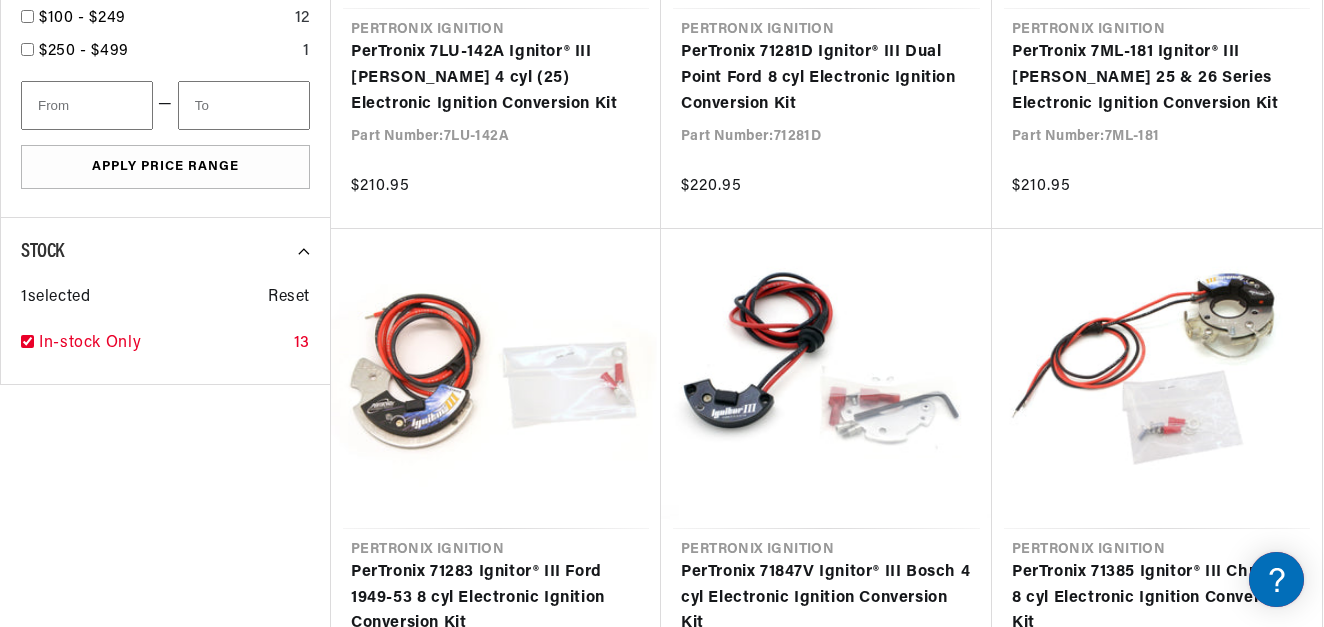 scroll, scrollTop: 0, scrollLeft: 1137, axis: horizontal 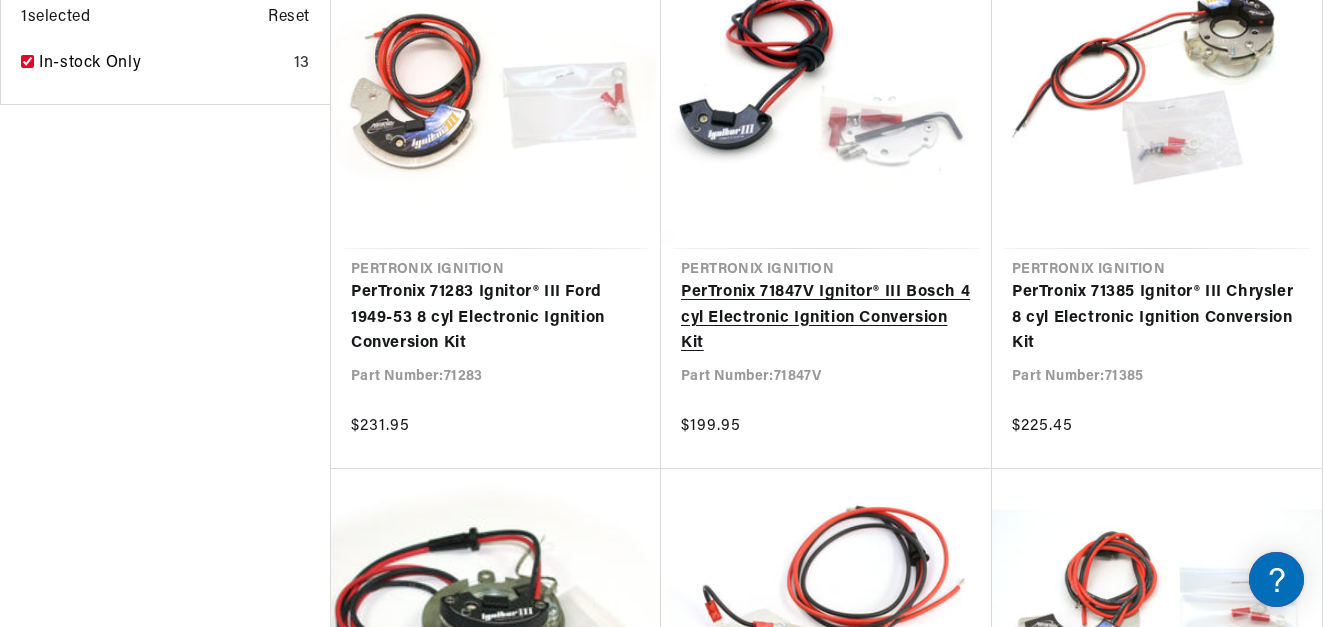 click on "PerTronix 71847V Ignitor® III  Bosch 4 cyl Electronic Ignition Conversion Kit" at bounding box center [826, 318] 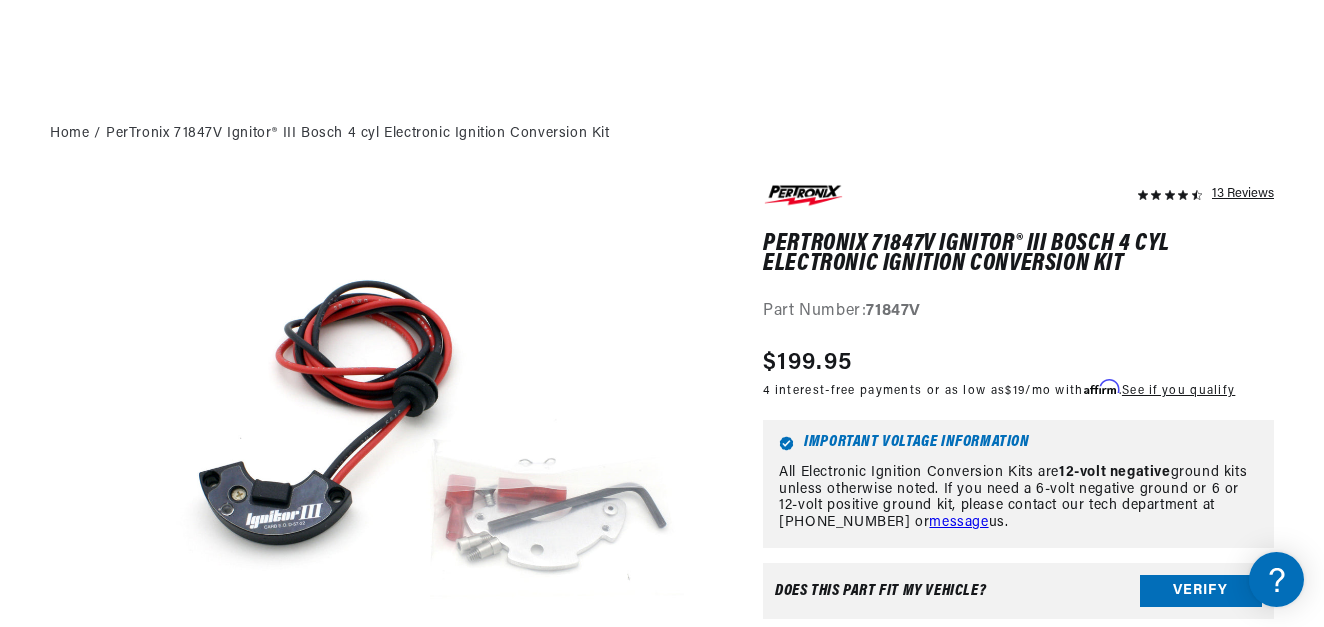 scroll, scrollTop: 720, scrollLeft: 0, axis: vertical 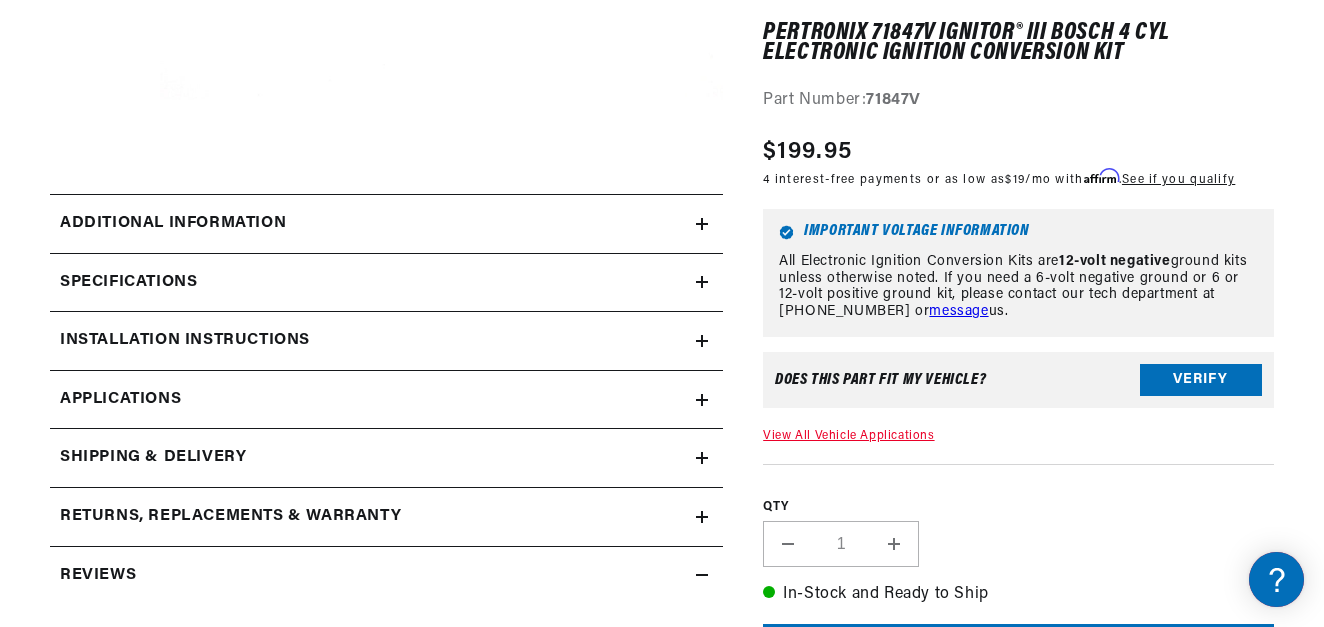 click 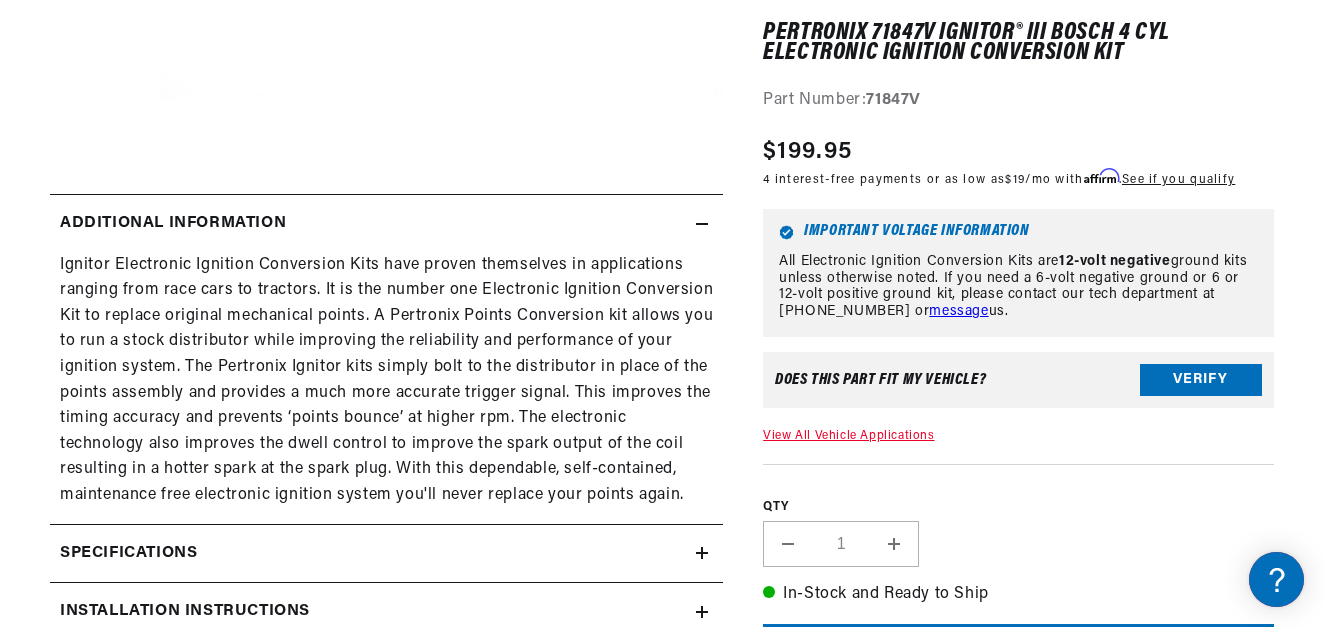 scroll, scrollTop: 0, scrollLeft: 0, axis: both 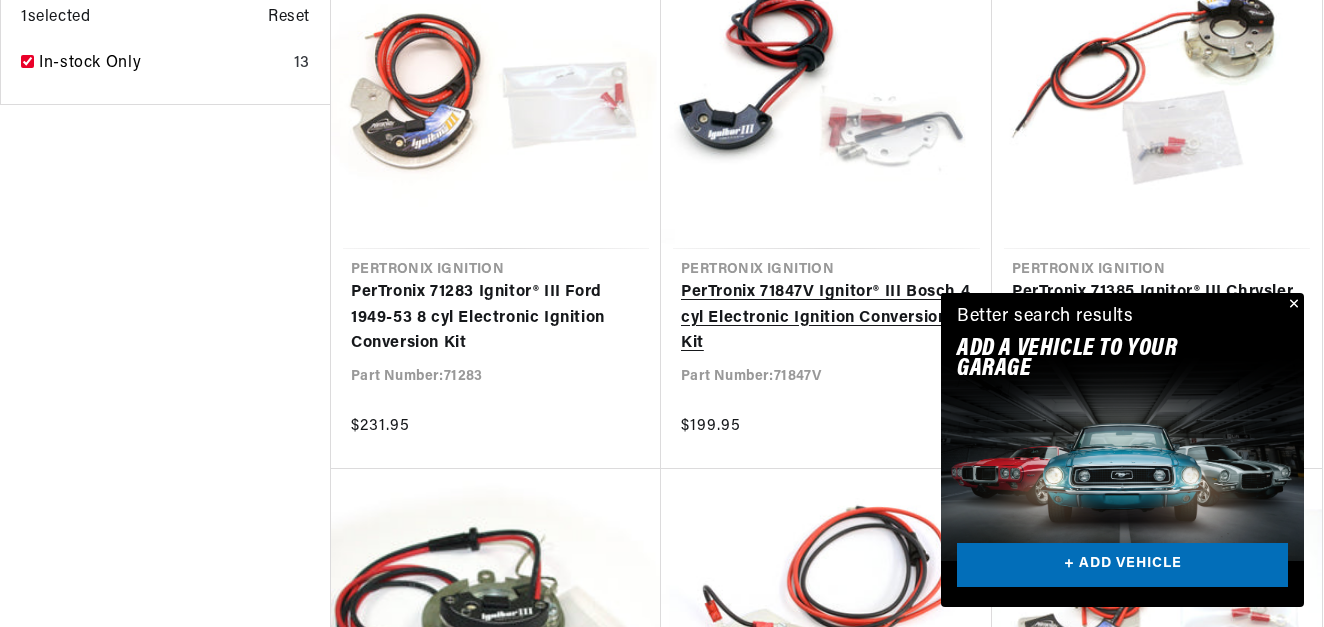 click at bounding box center [1292, 305] 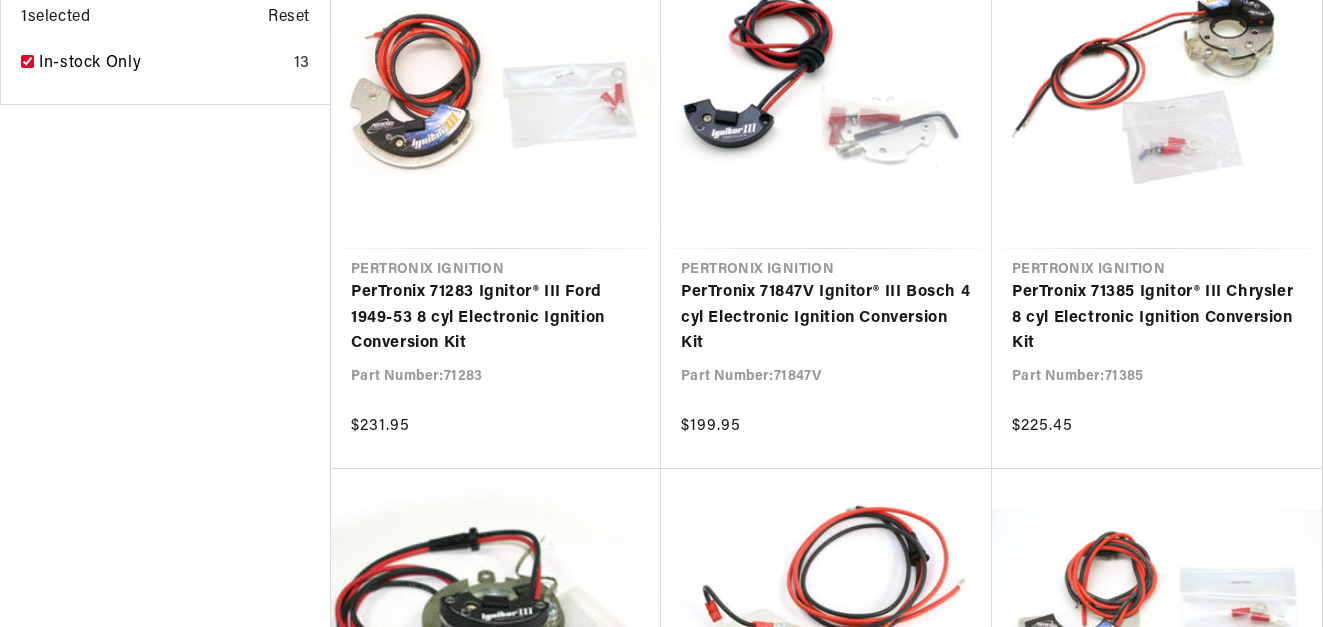 scroll, scrollTop: 1694, scrollLeft: 0, axis: vertical 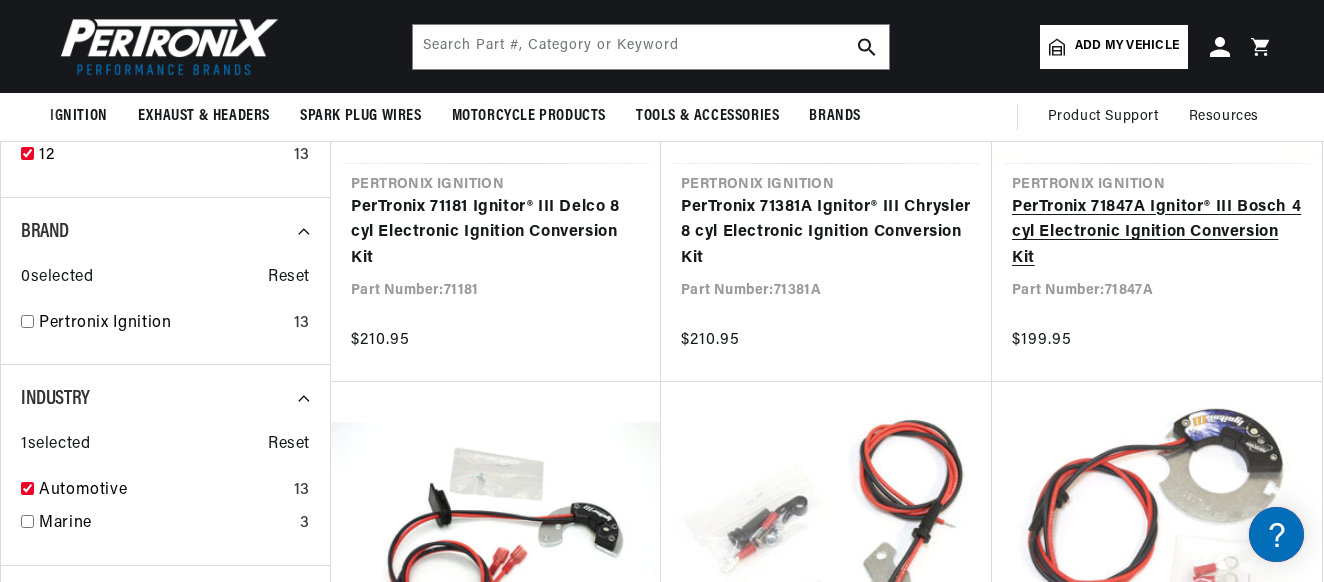 click on "PerTronix 71847A Ignitor® III  Bosch 4 cyl Electronic Ignition Conversion Kit" at bounding box center [1157, 233] 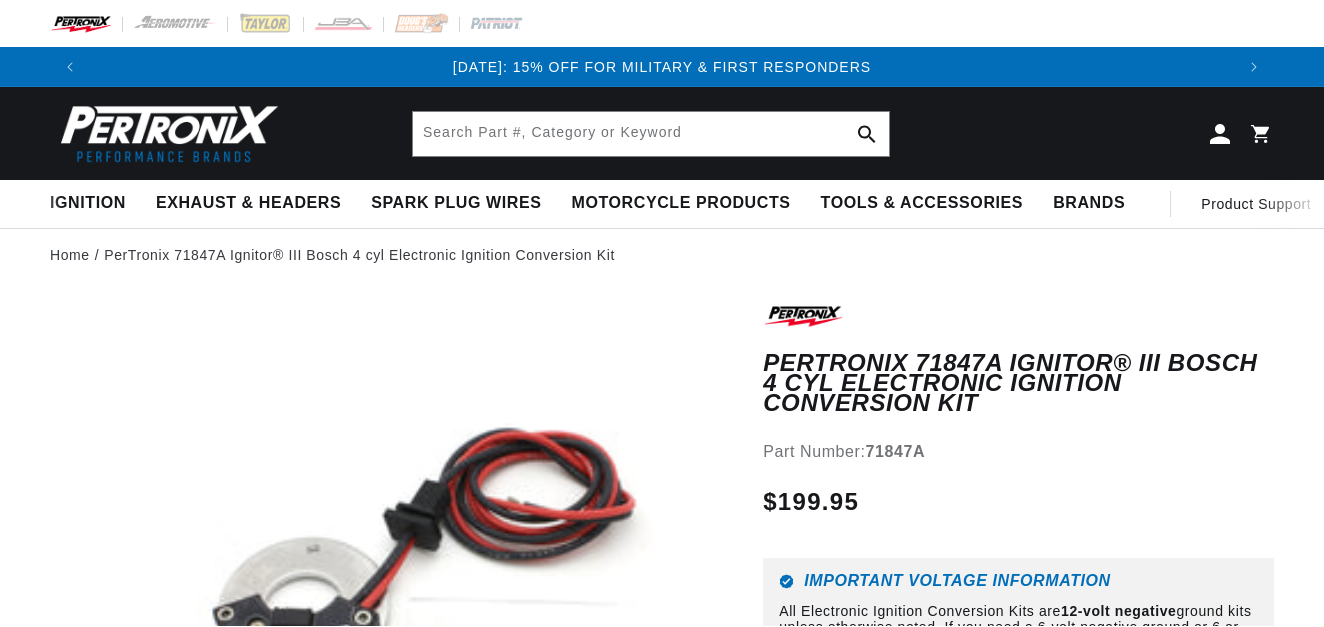 scroll, scrollTop: 0, scrollLeft: 0, axis: both 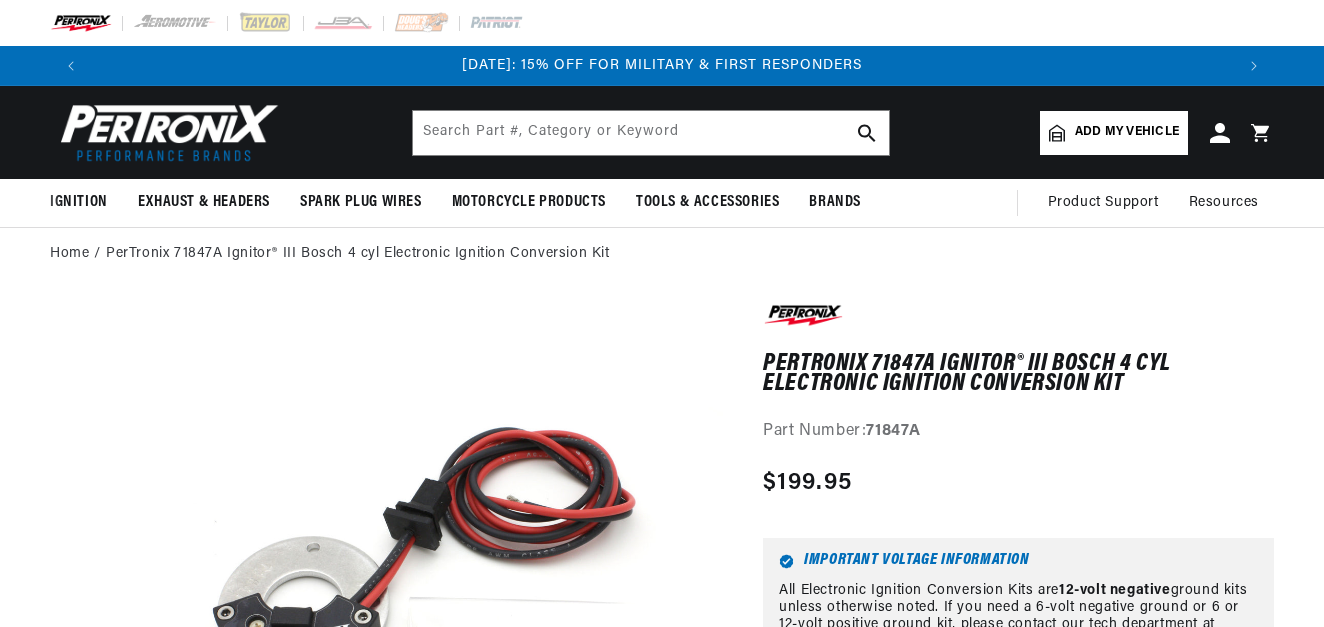 click on "Skip to content
Your cart
Your cart is empty
Loading...
Rev up your cart
Subtotal (0 items)
$0.00 USD
Checkout
One or more of the items in your cart is a recurring or deferred purchase. By continuing, I agree to the  cancellation policy  and authorize you to charge my payment method at the prices, frequency and dates listed on this page until my order is fulfilled or I cancel, if permitted." at bounding box center [662, 313] 